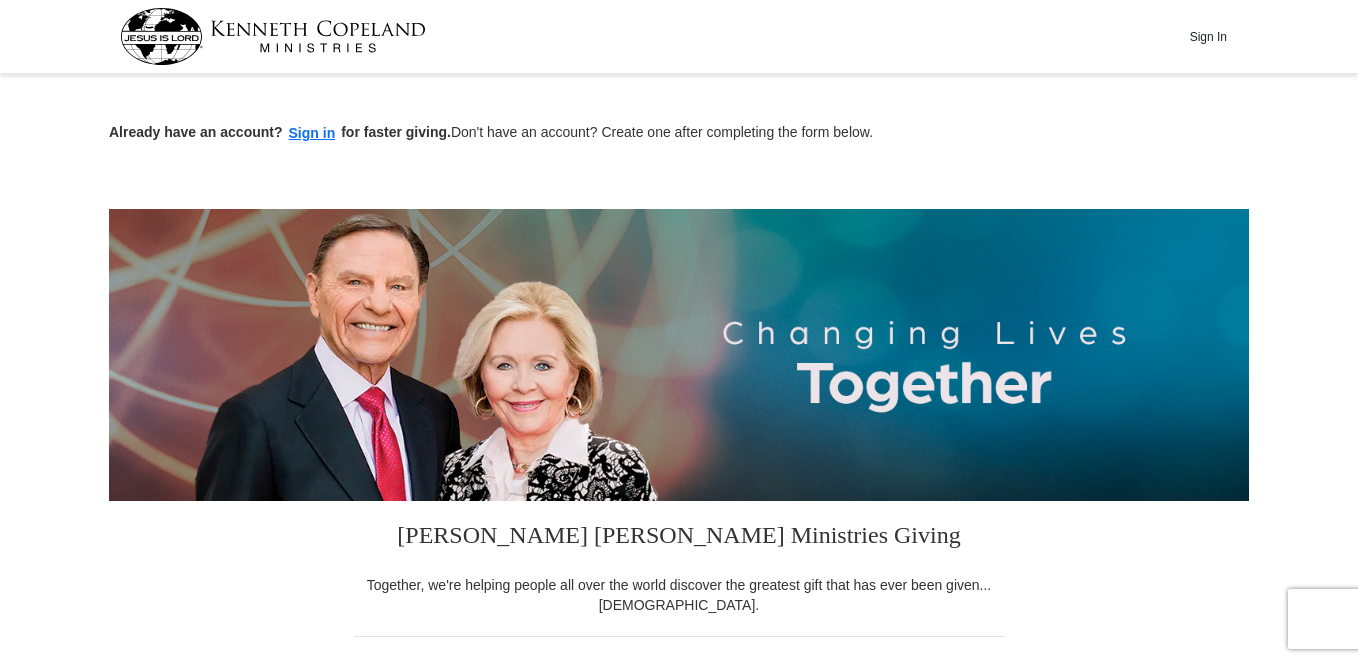 scroll, scrollTop: 0, scrollLeft: 0, axis: both 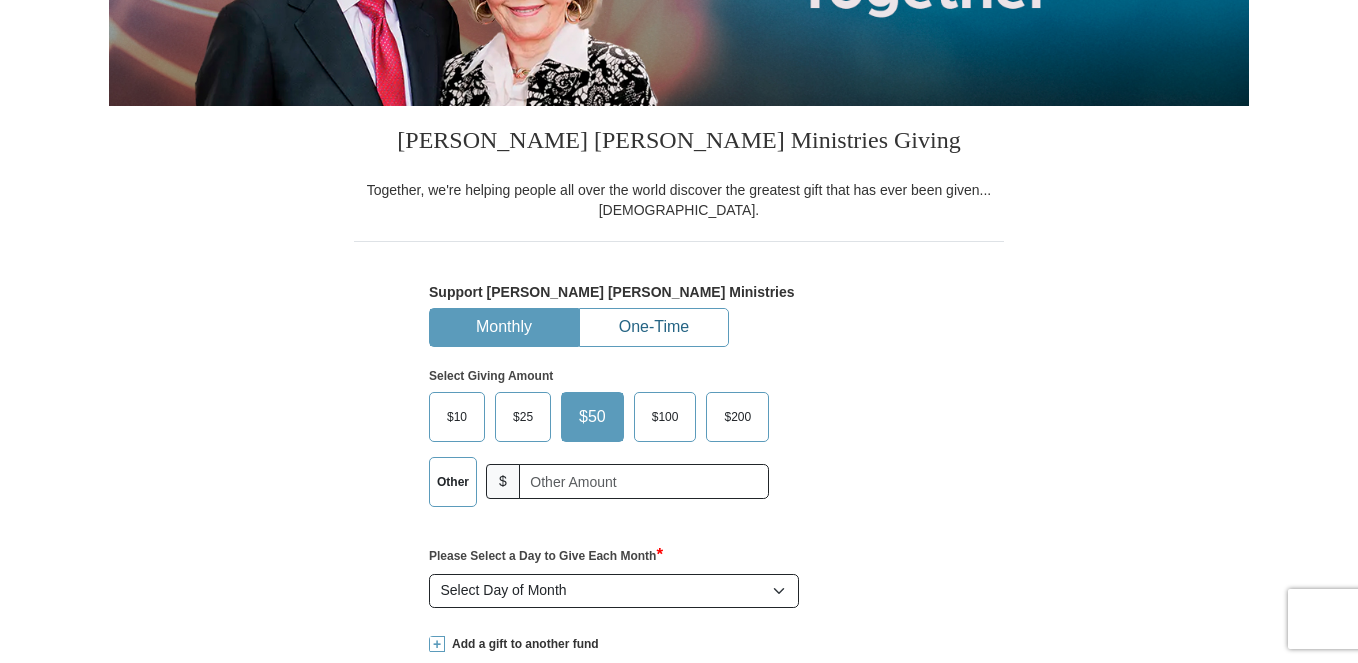 click on "One-Time" at bounding box center (654, 327) 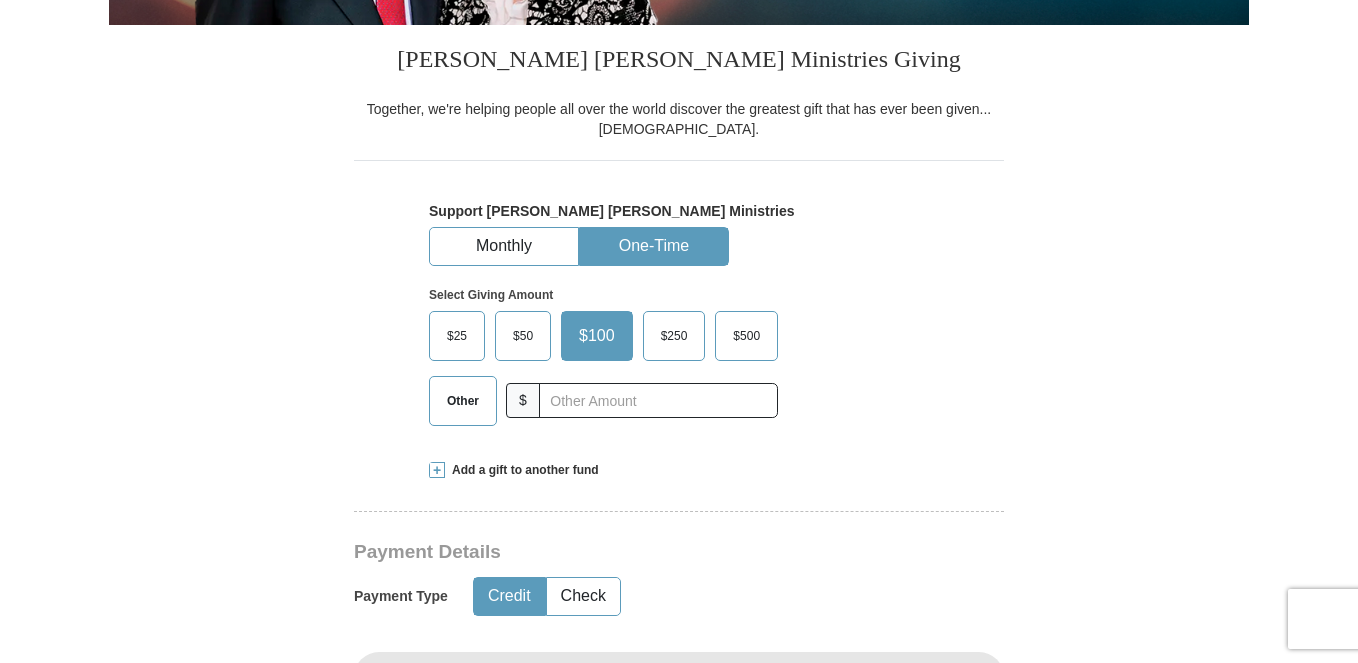scroll, scrollTop: 518, scrollLeft: 0, axis: vertical 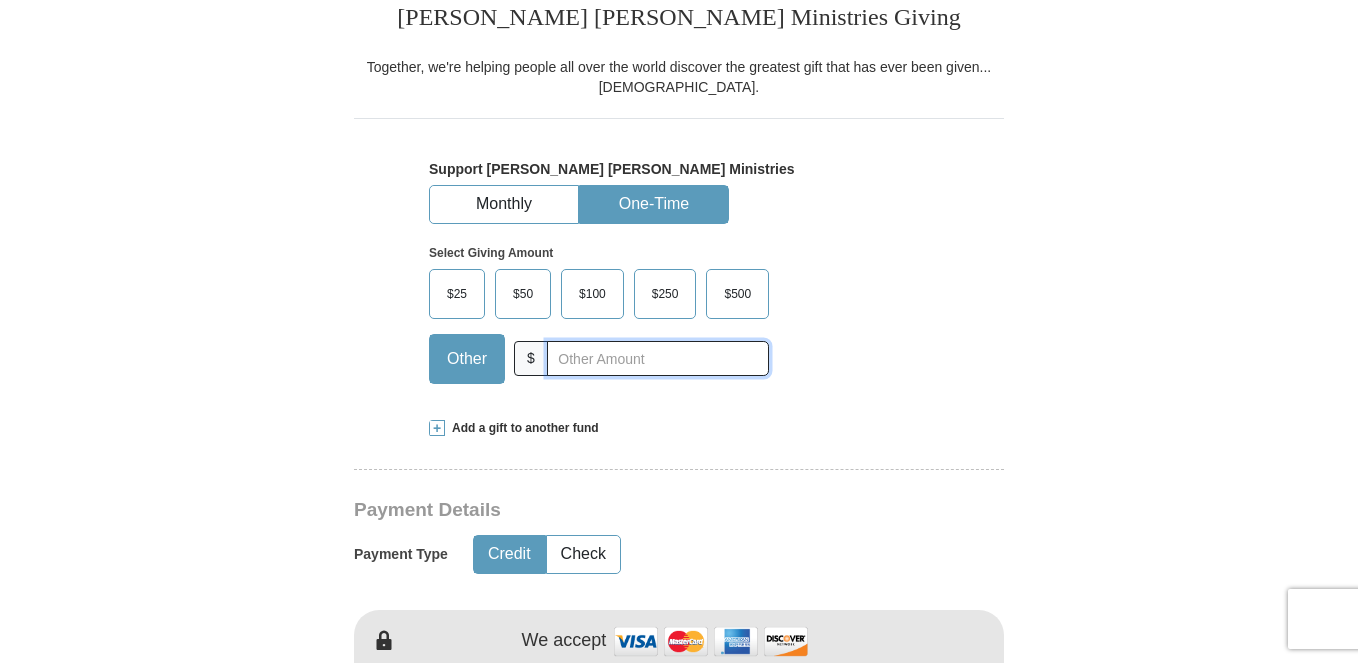 click at bounding box center [658, 358] 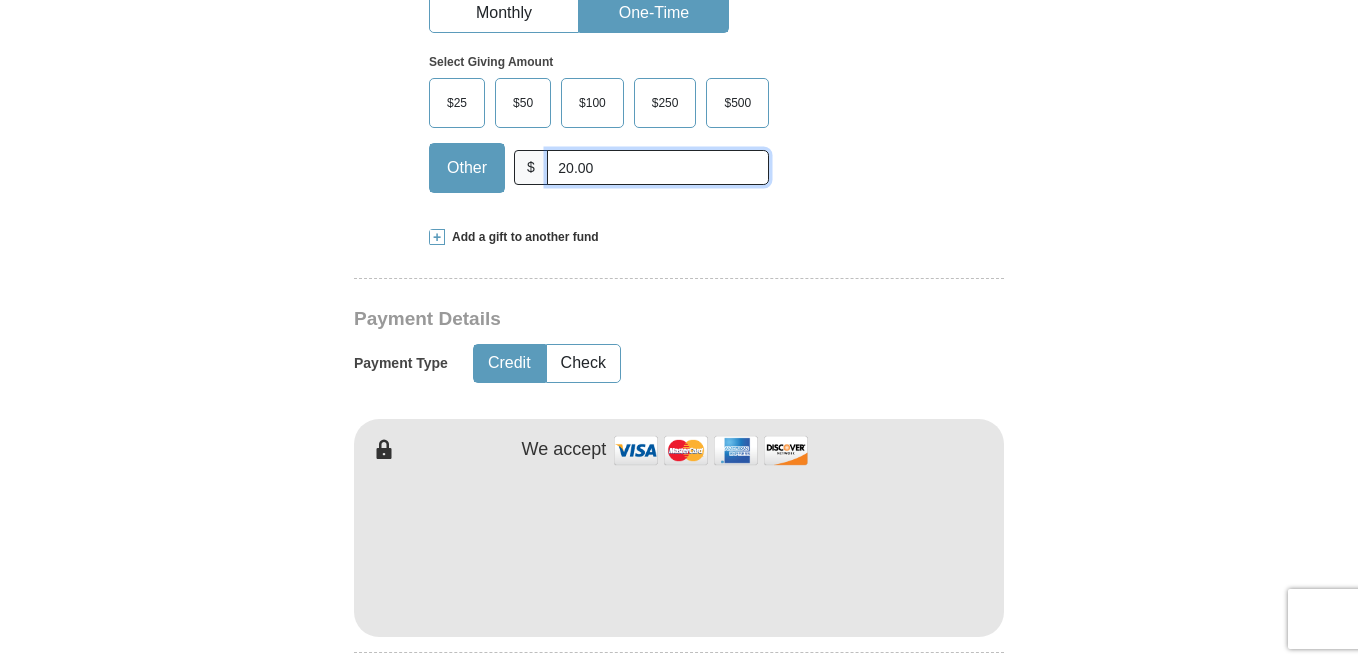 scroll, scrollTop: 701, scrollLeft: 0, axis: vertical 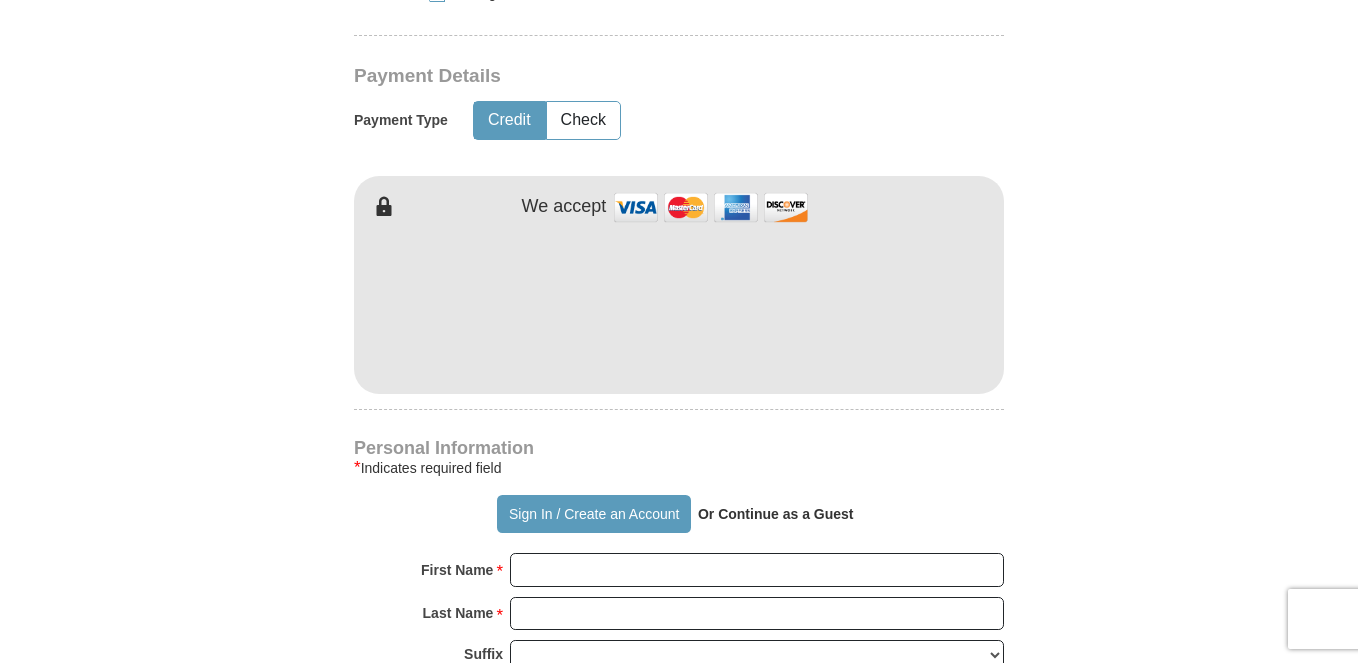 type on "20.00" 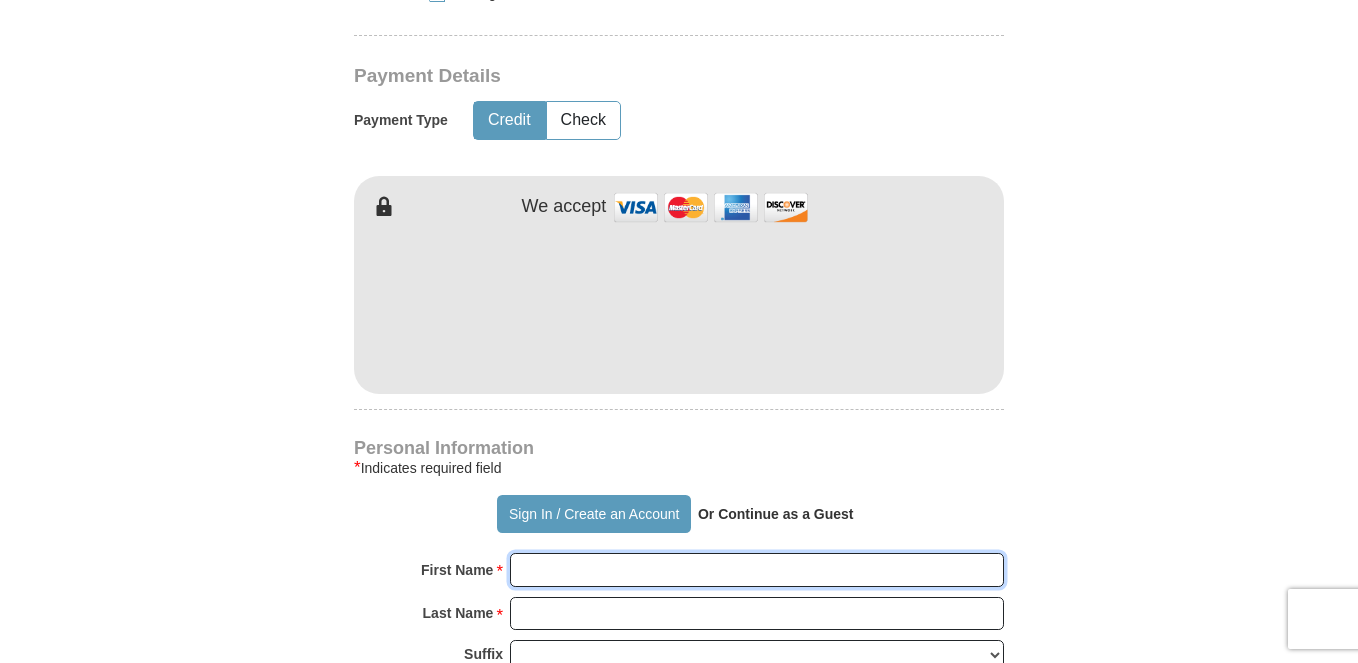 type on "[PERSON_NAME]" 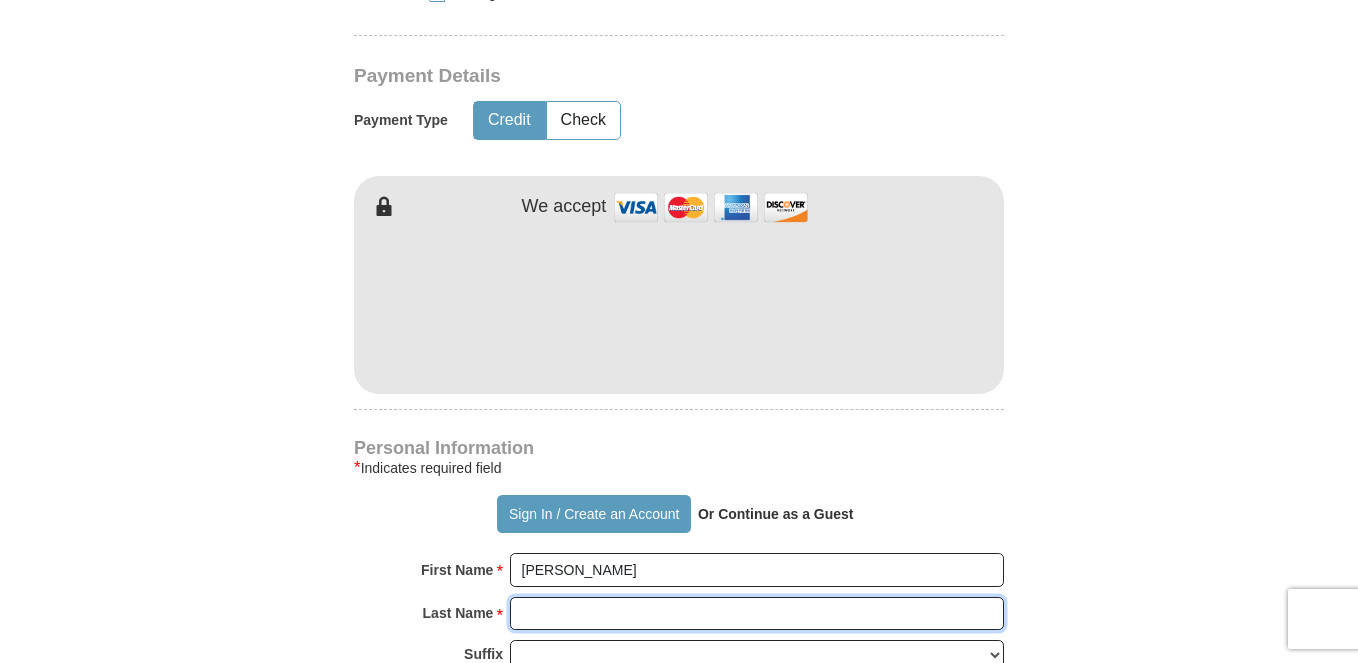 type on "[PERSON_NAME]" 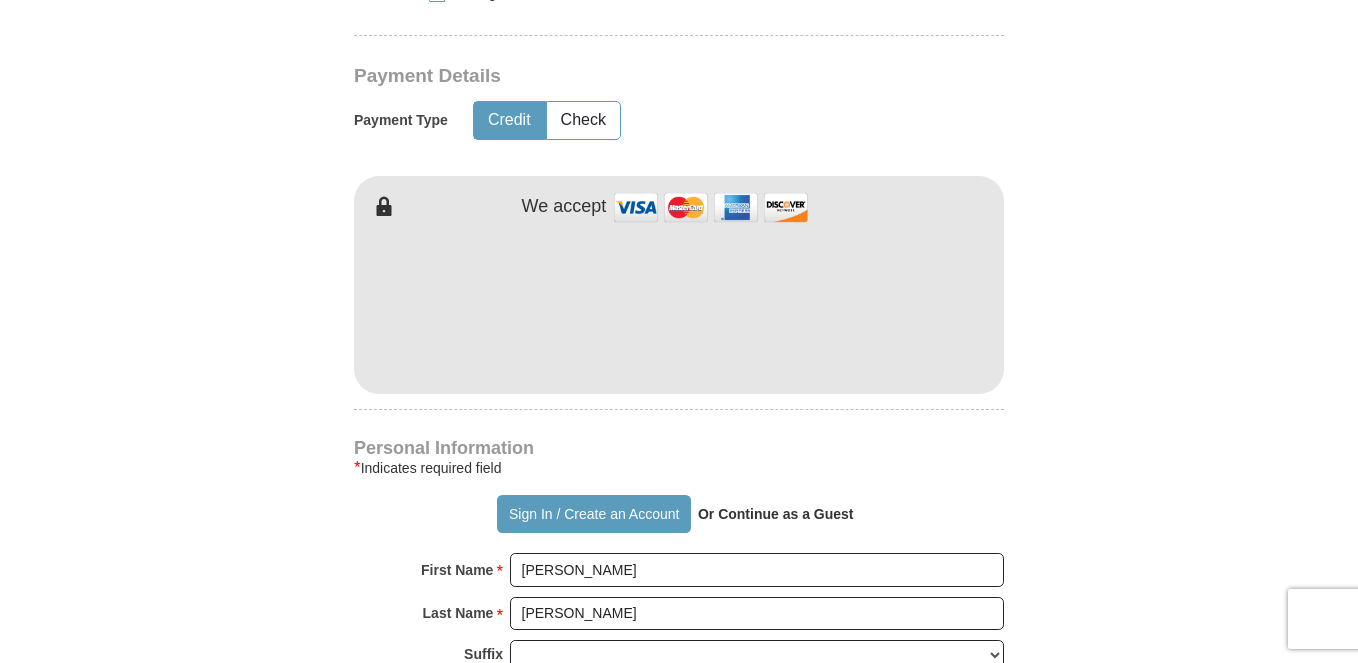 click on "Or Continue as a Guest" at bounding box center (776, 514) 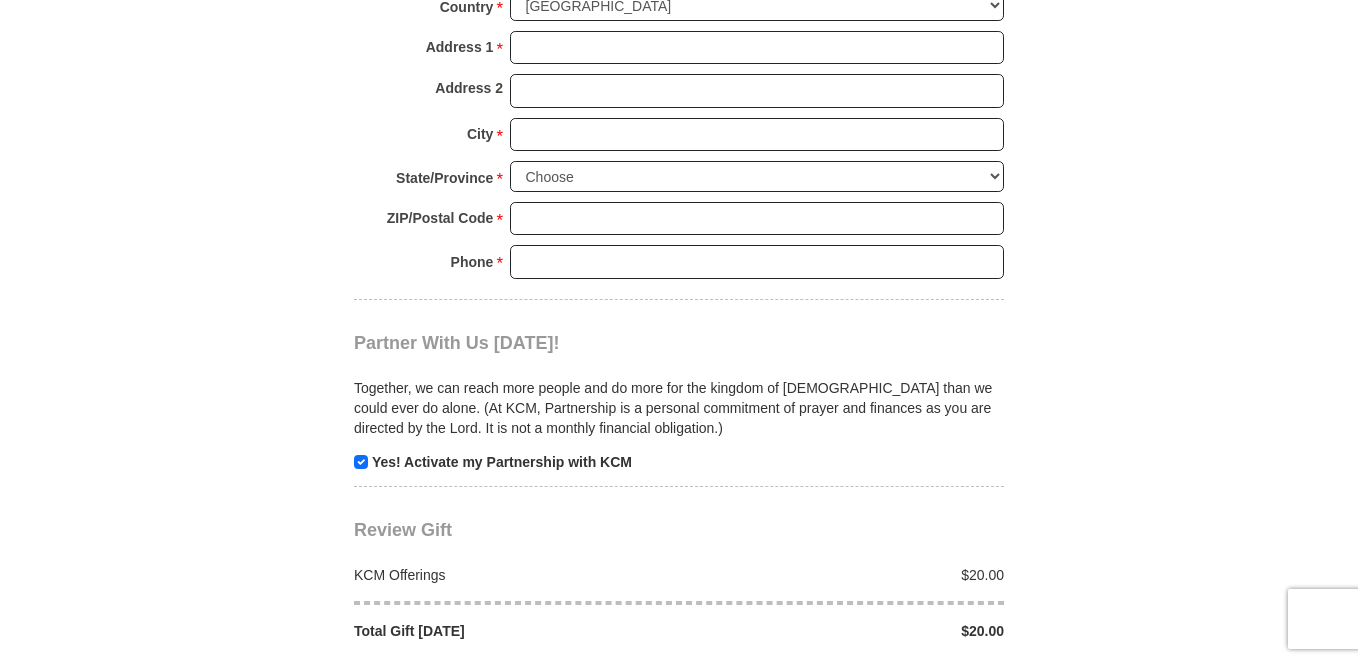 scroll, scrollTop: 1833, scrollLeft: 0, axis: vertical 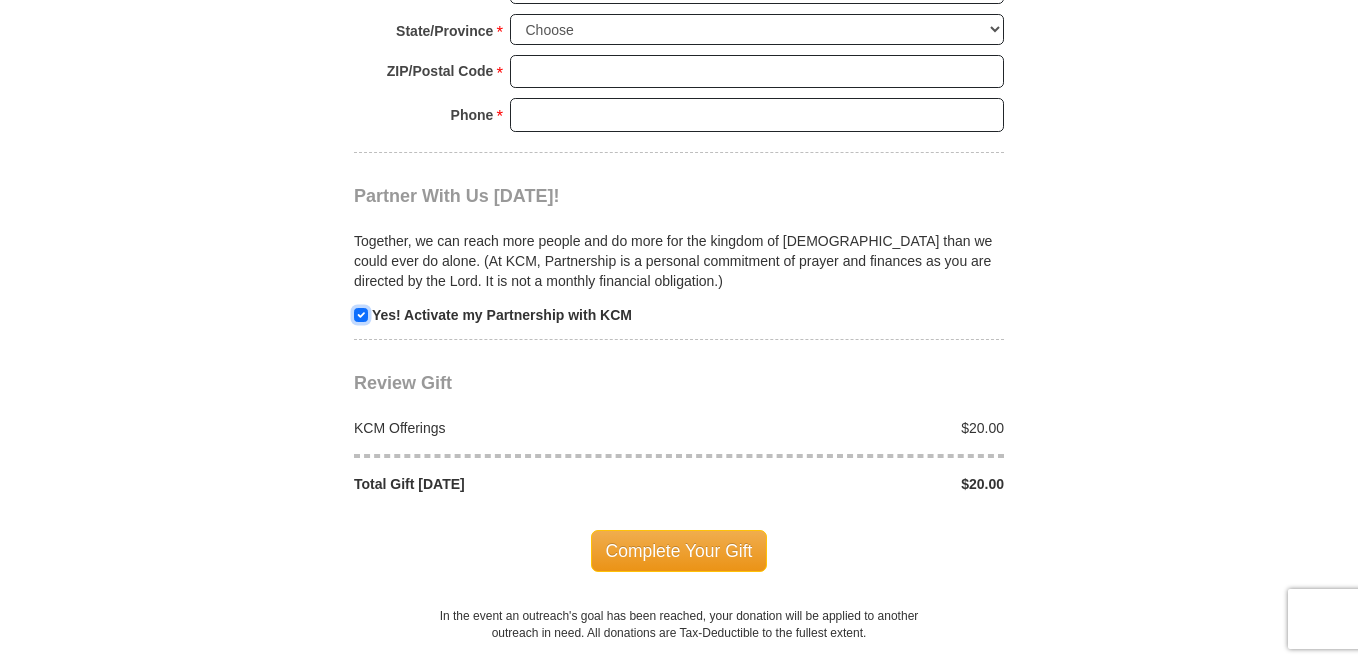 click at bounding box center [361, 315] 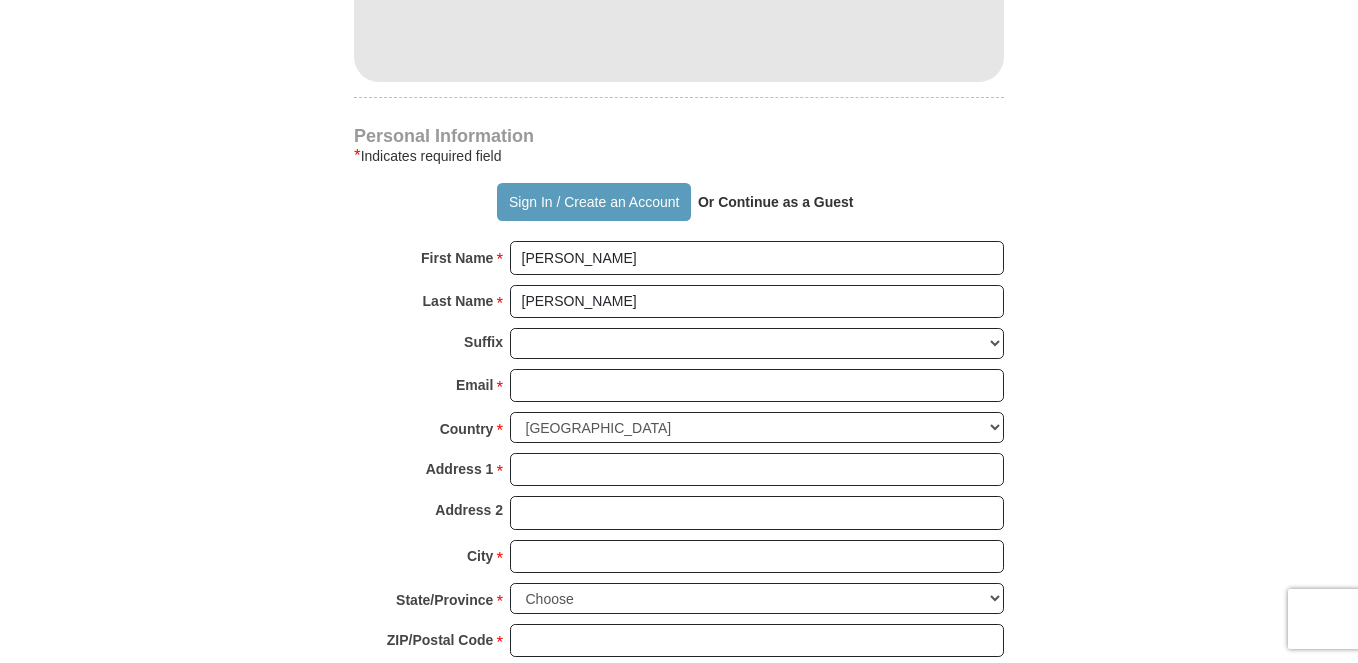 scroll, scrollTop: 1234, scrollLeft: 0, axis: vertical 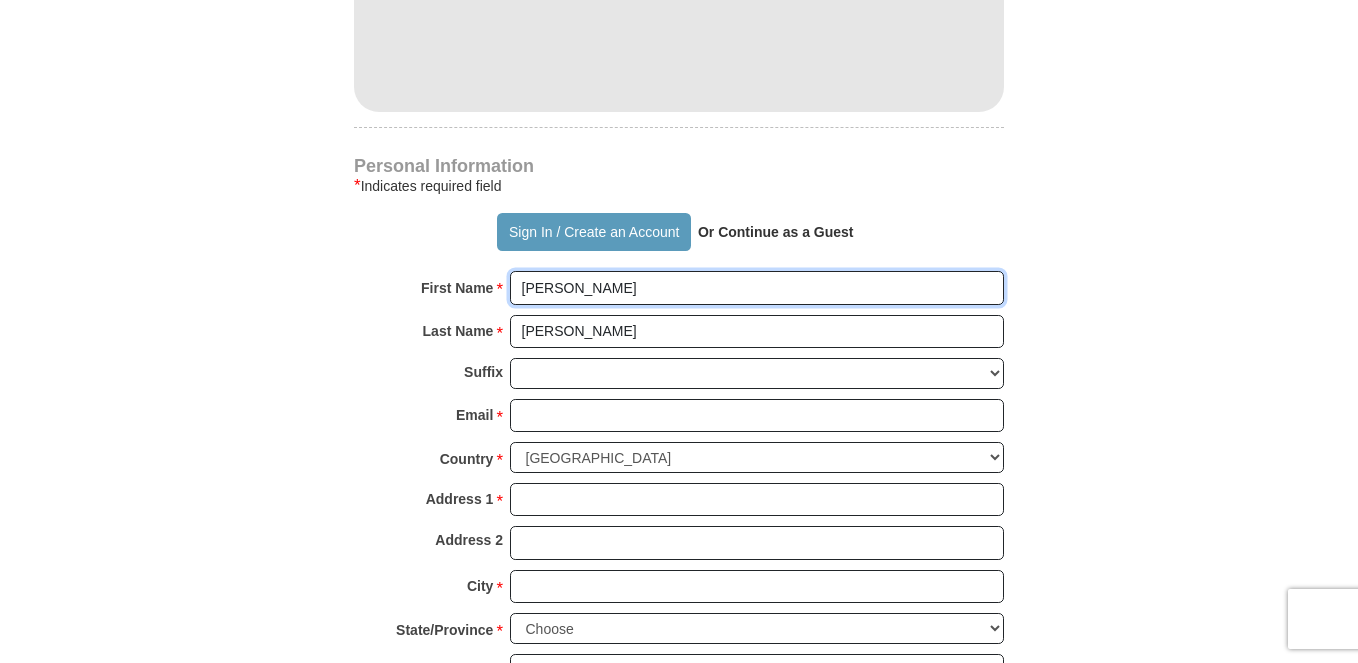 click on "[PERSON_NAME]" at bounding box center (757, 288) 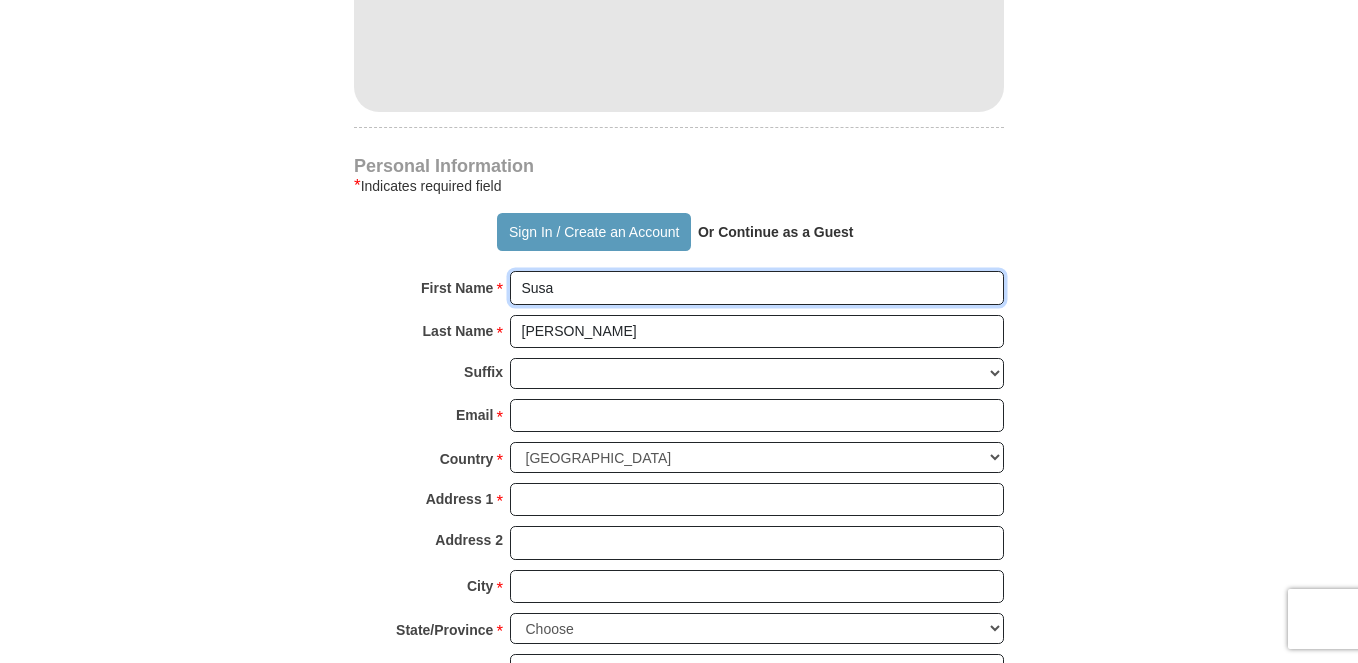 type on "[PERSON_NAME]" 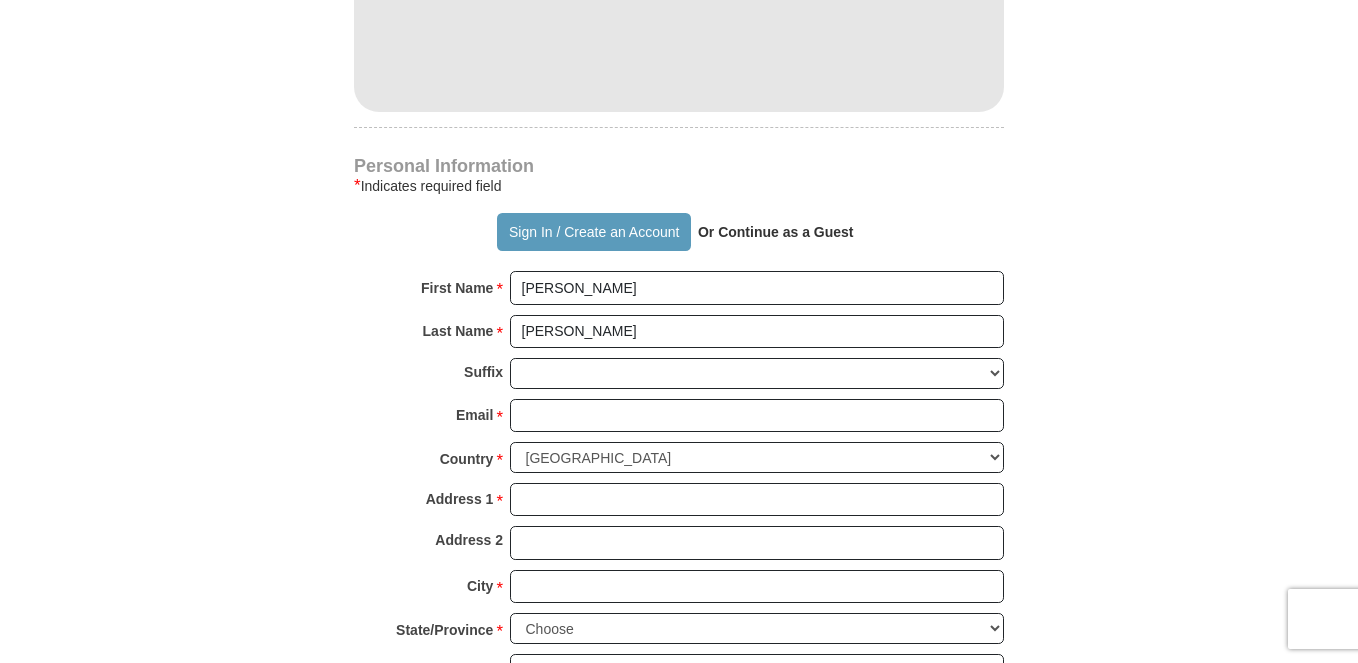 drag, startPoint x: 1357, startPoint y: 254, endPoint x: 1357, endPoint y: 280, distance: 26 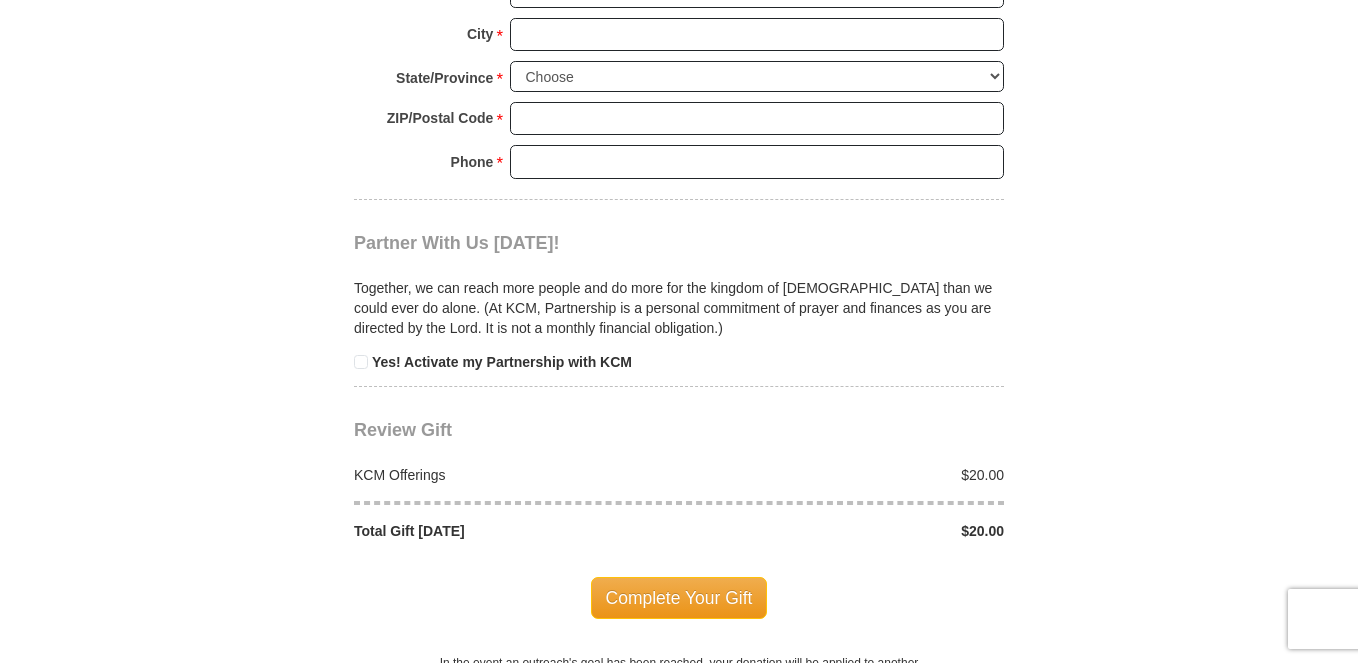 scroll, scrollTop: 1804, scrollLeft: 0, axis: vertical 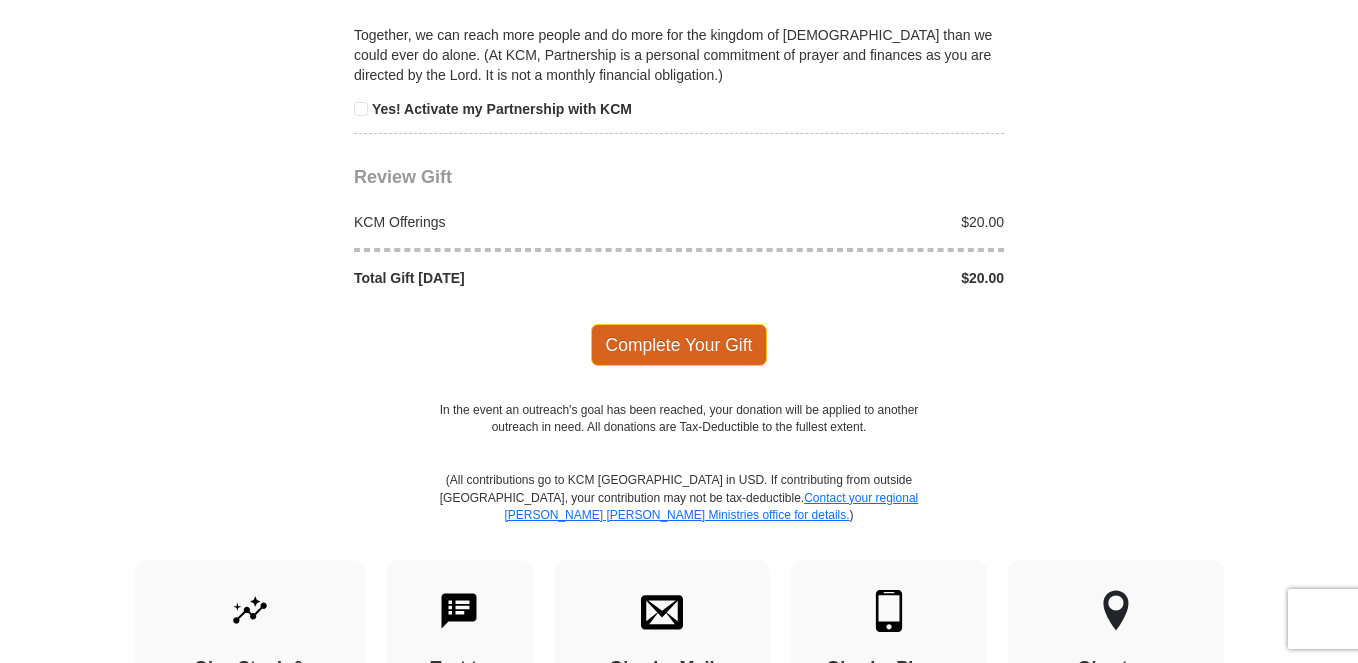 click on "Complete Your Gift" at bounding box center [679, 345] 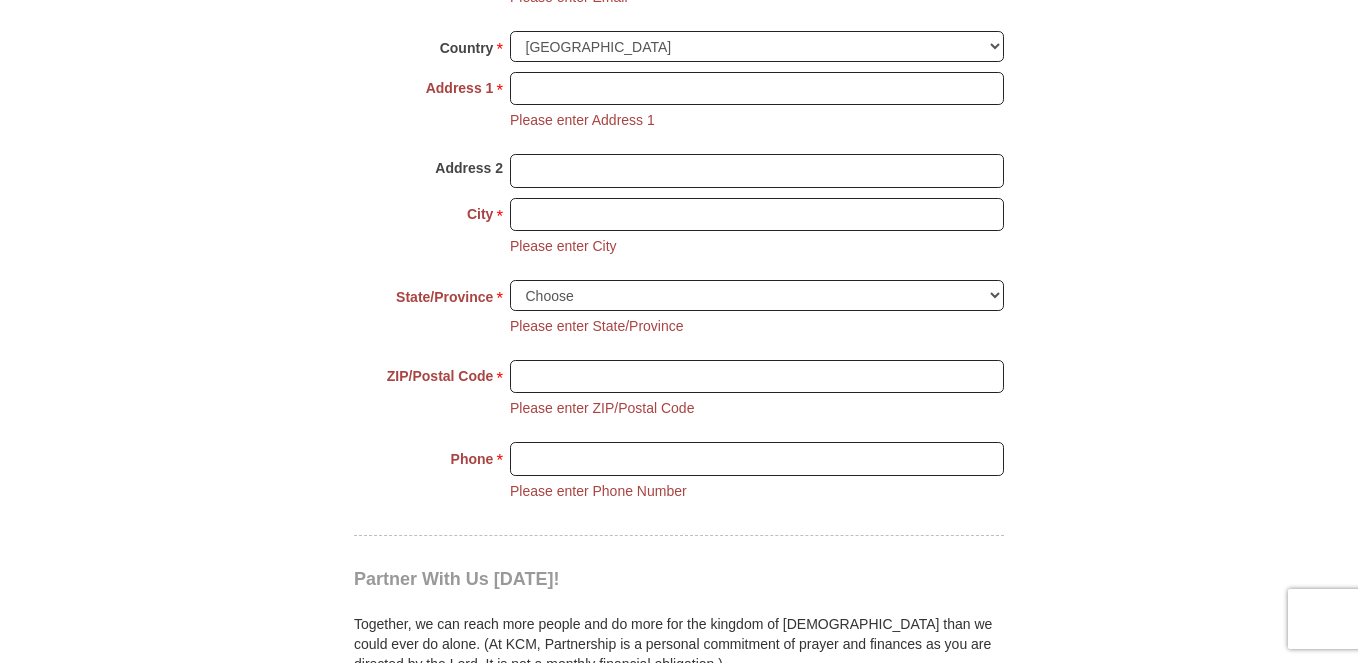 scroll, scrollTop: 1617, scrollLeft: 0, axis: vertical 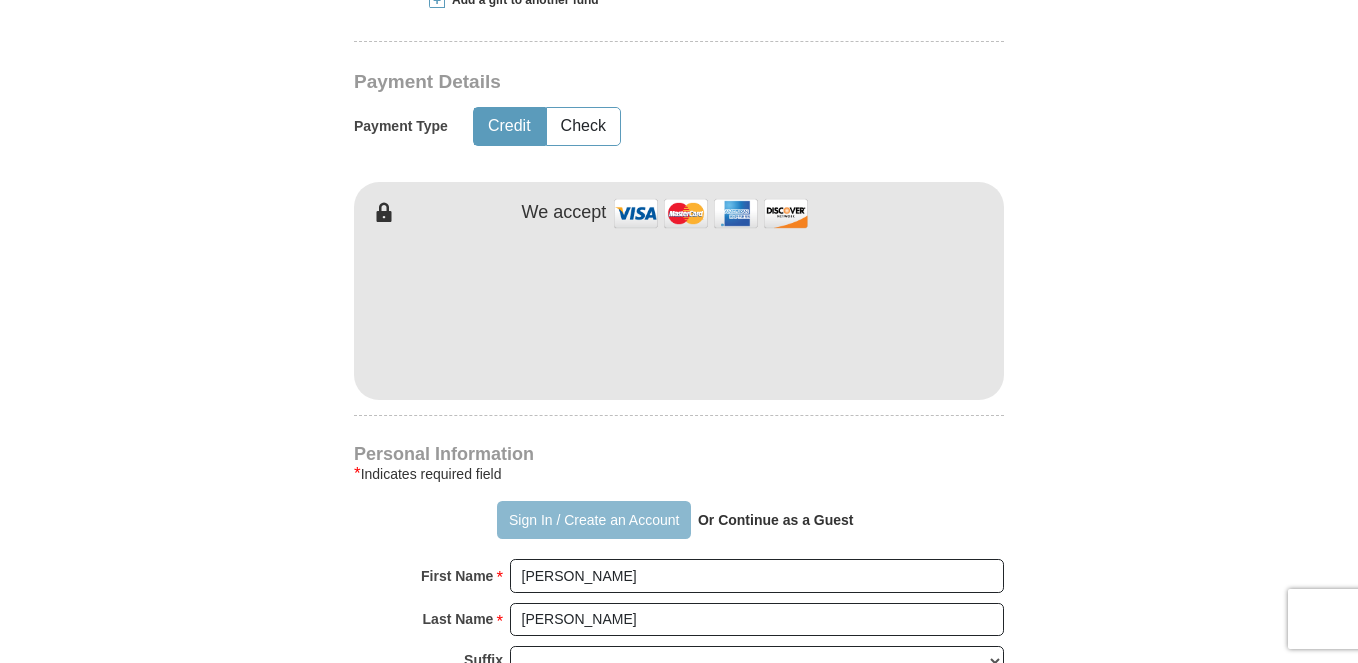 click on "Sign In / Create an Account" at bounding box center [593, 520] 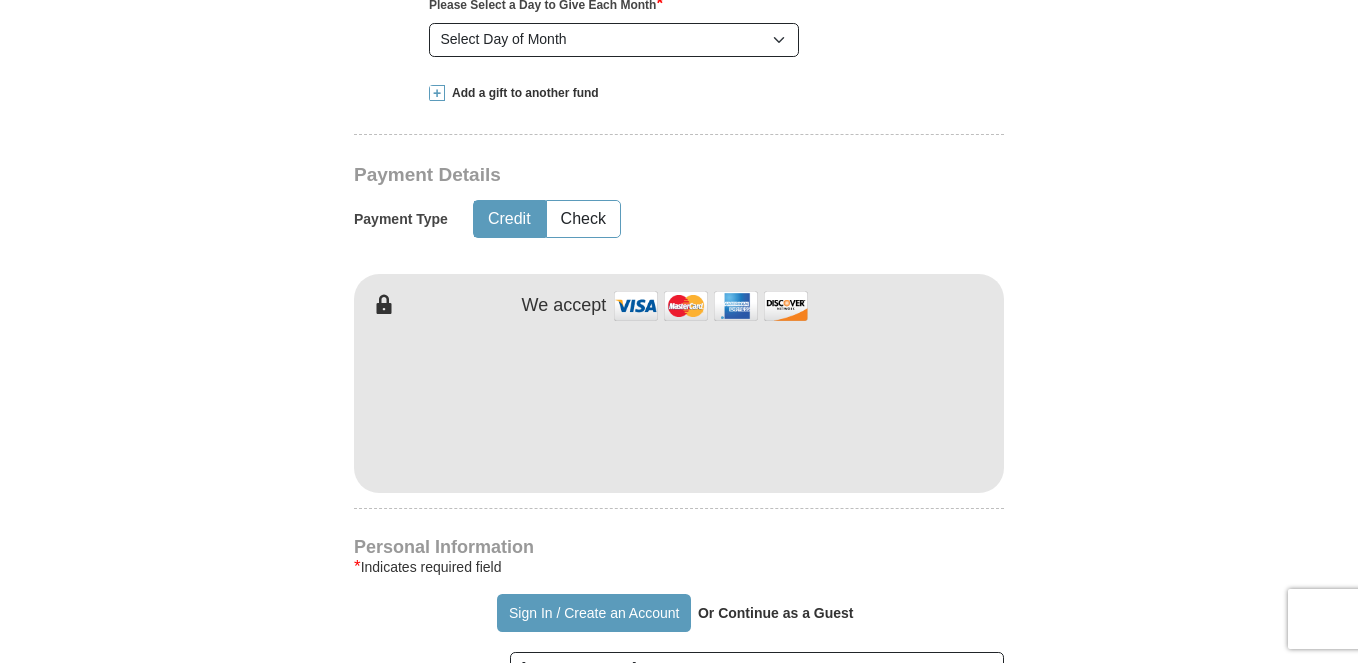 scroll, scrollTop: 946, scrollLeft: 0, axis: vertical 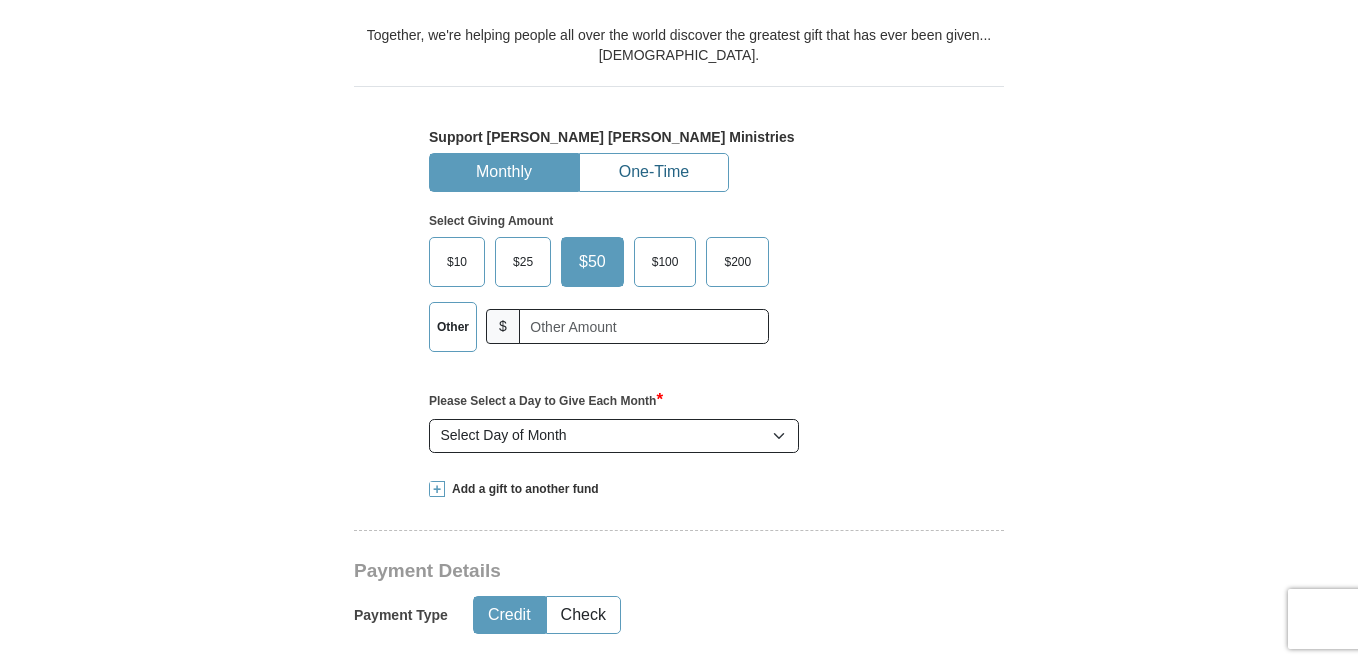 click on "One-Time" at bounding box center [654, 172] 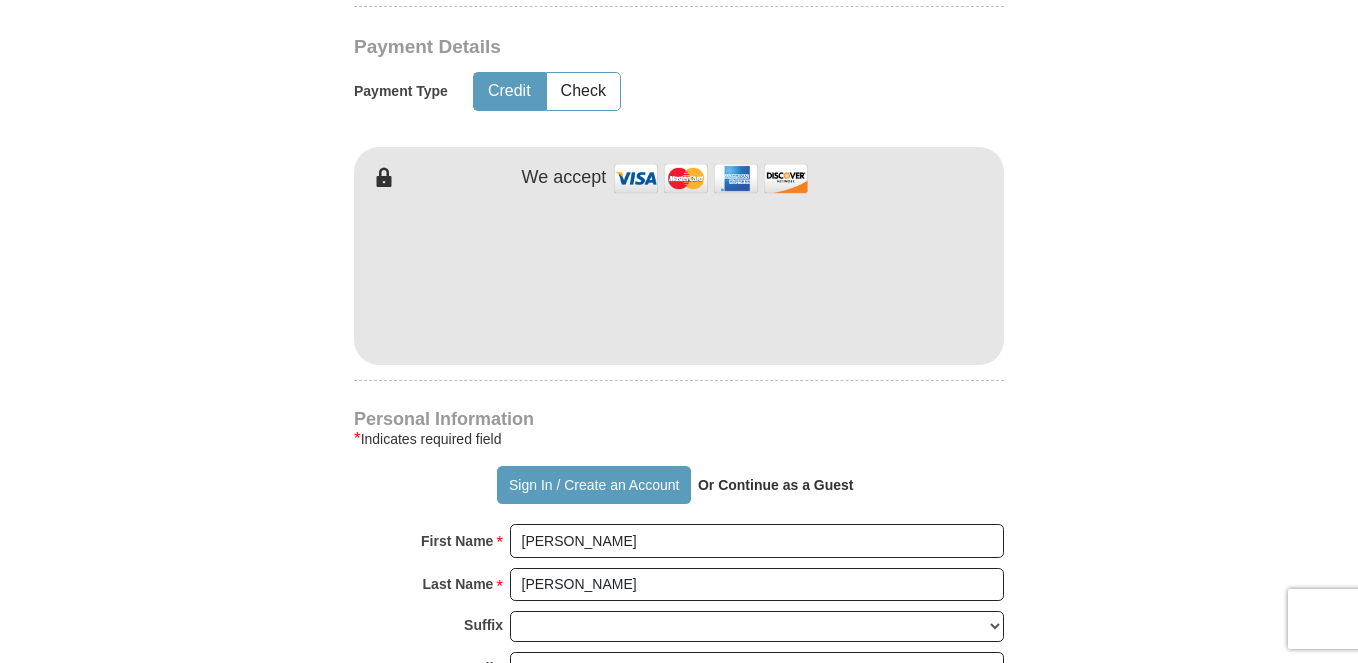 scroll, scrollTop: 1046, scrollLeft: 0, axis: vertical 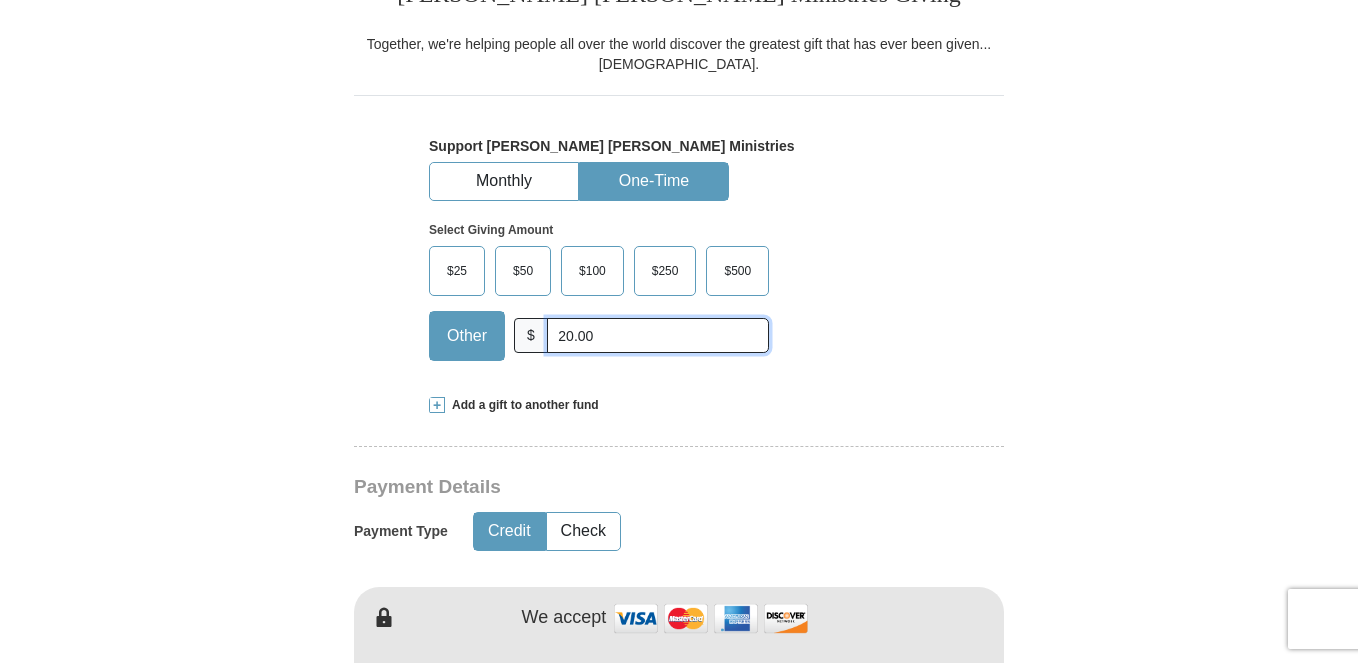 click on "20.00" at bounding box center [658, 335] 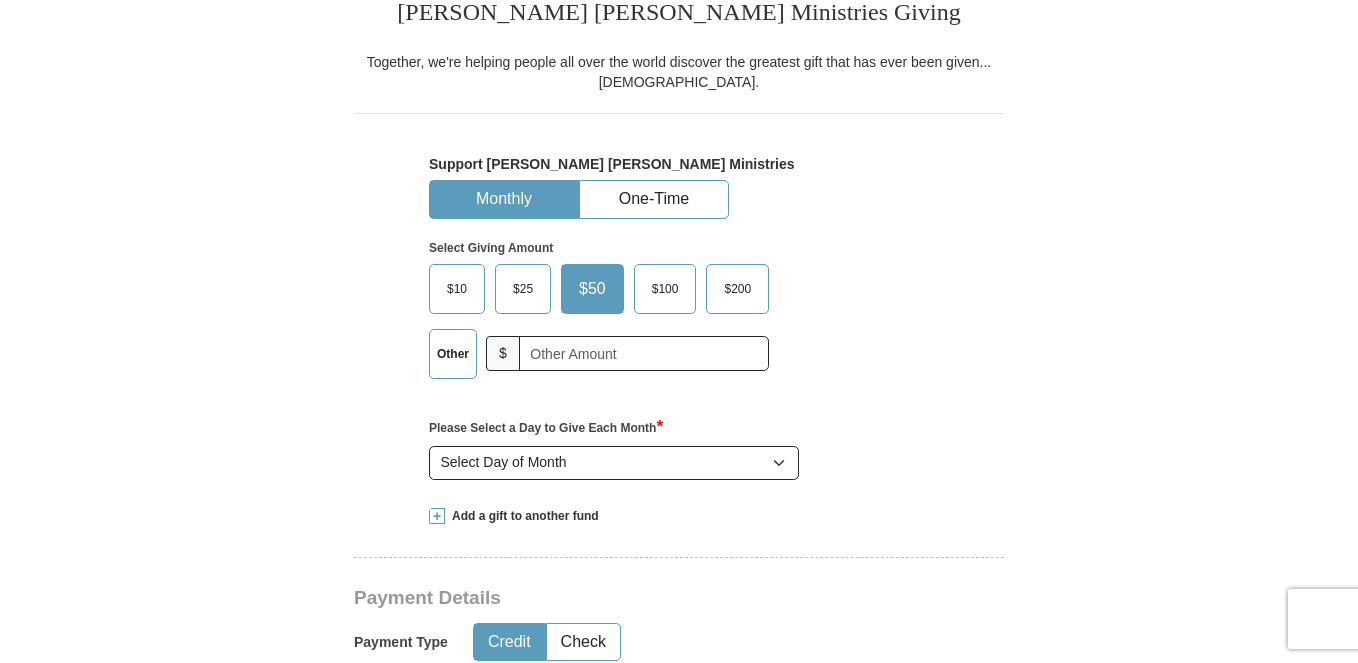 scroll, scrollTop: 523, scrollLeft: 0, axis: vertical 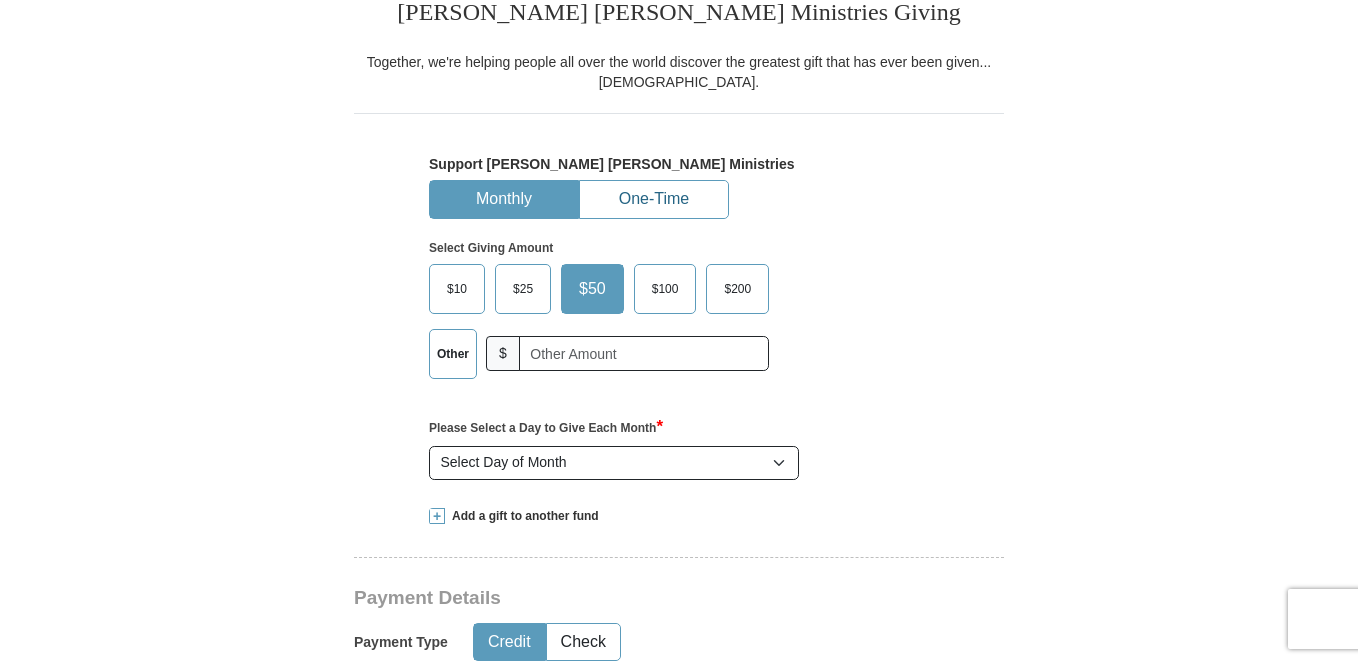 click on "One-Time" at bounding box center [654, 199] 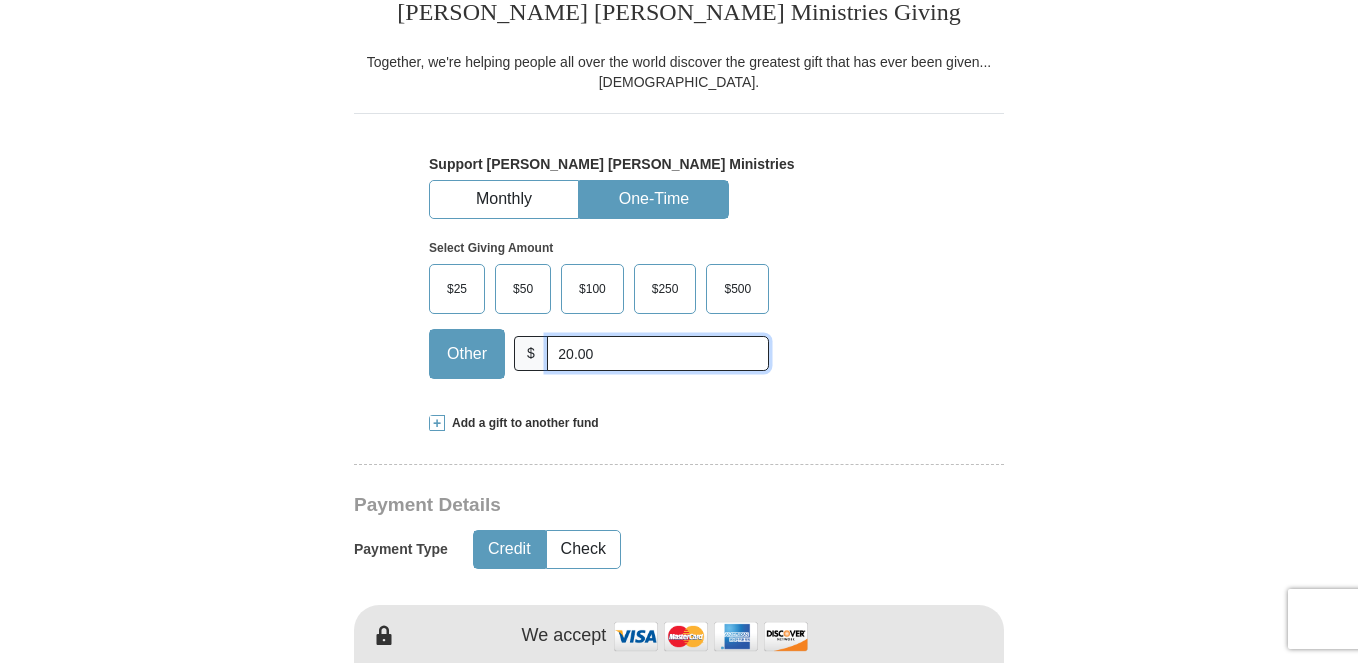 click on "20.00" at bounding box center [658, 353] 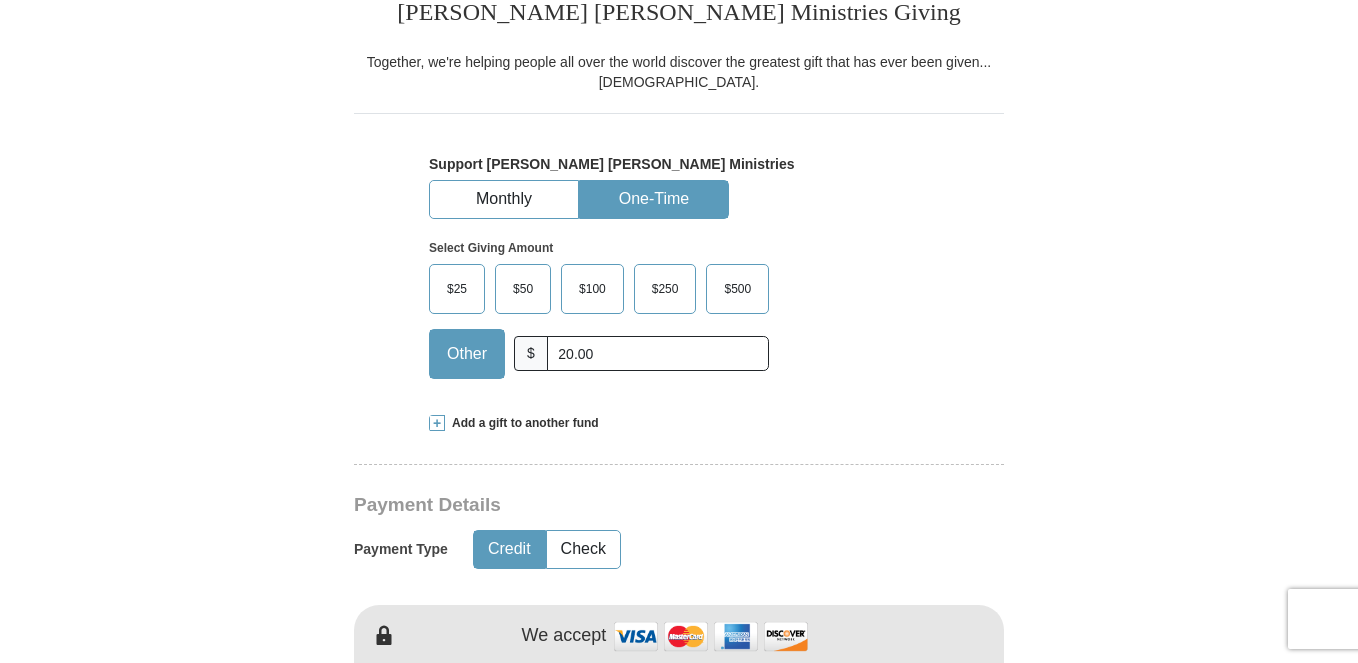 click on "Other" at bounding box center [467, 354] 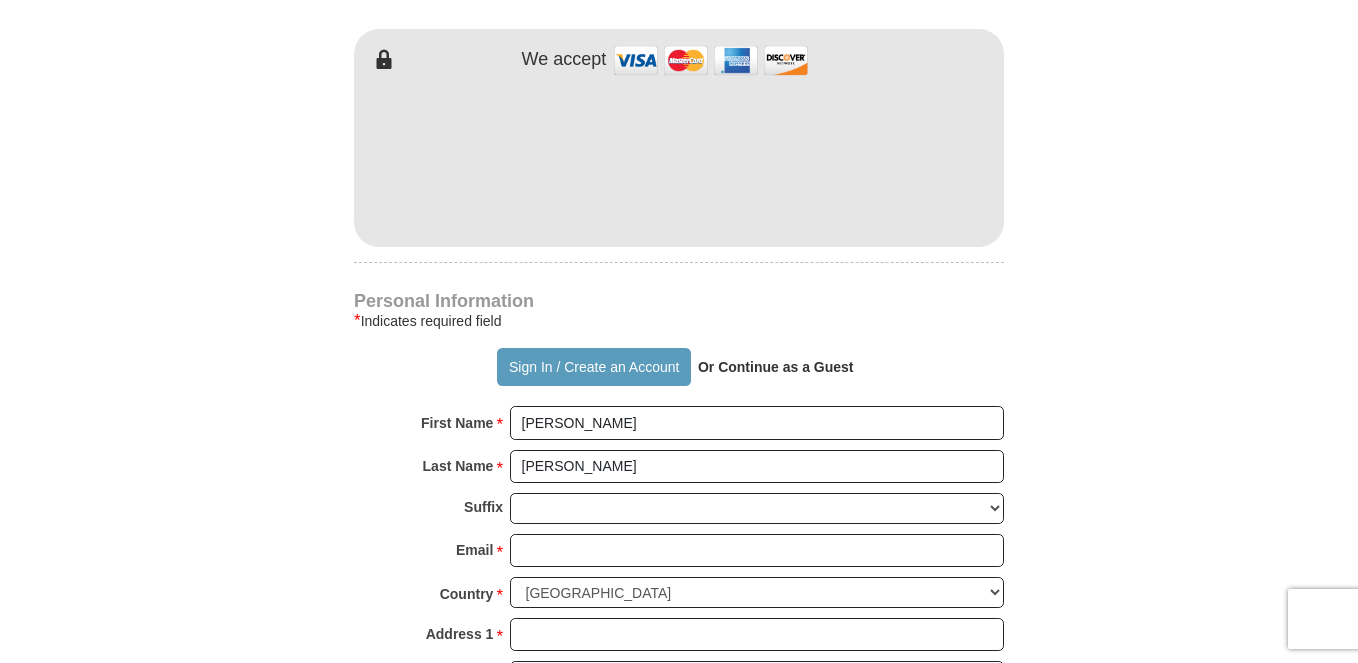 scroll, scrollTop: 1181, scrollLeft: 0, axis: vertical 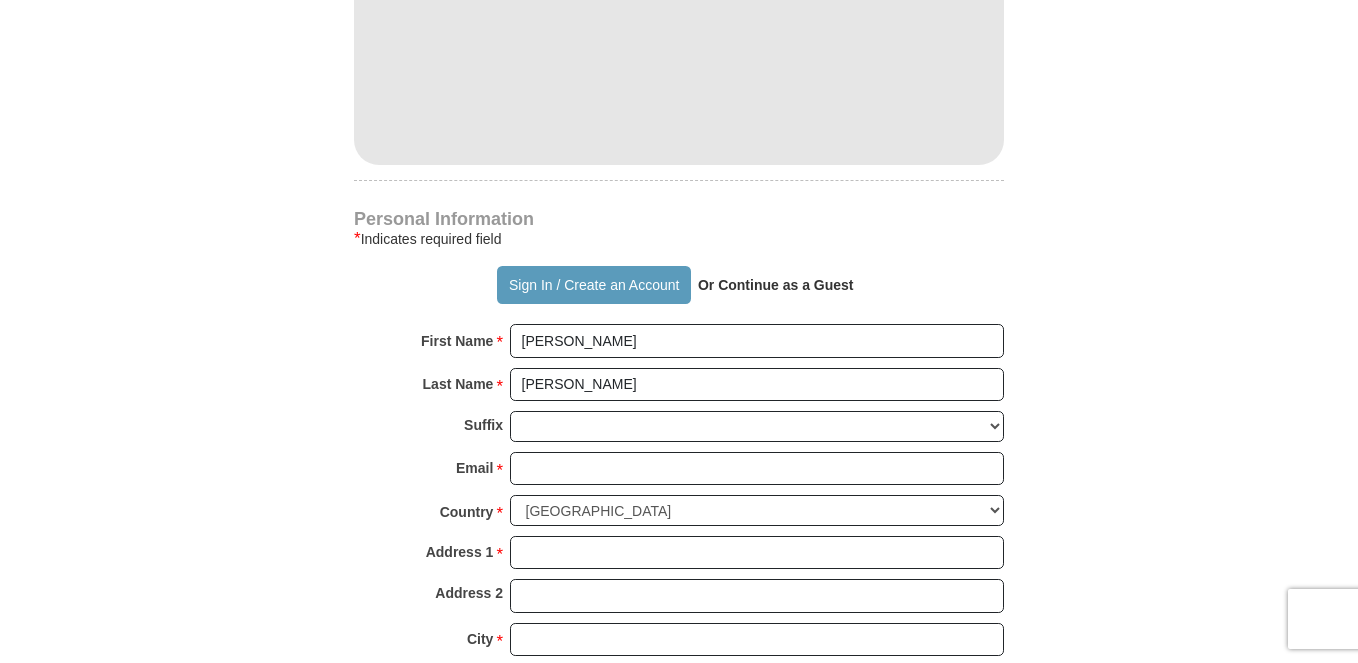 click on "Or Continue as a Guest" at bounding box center [776, 285] 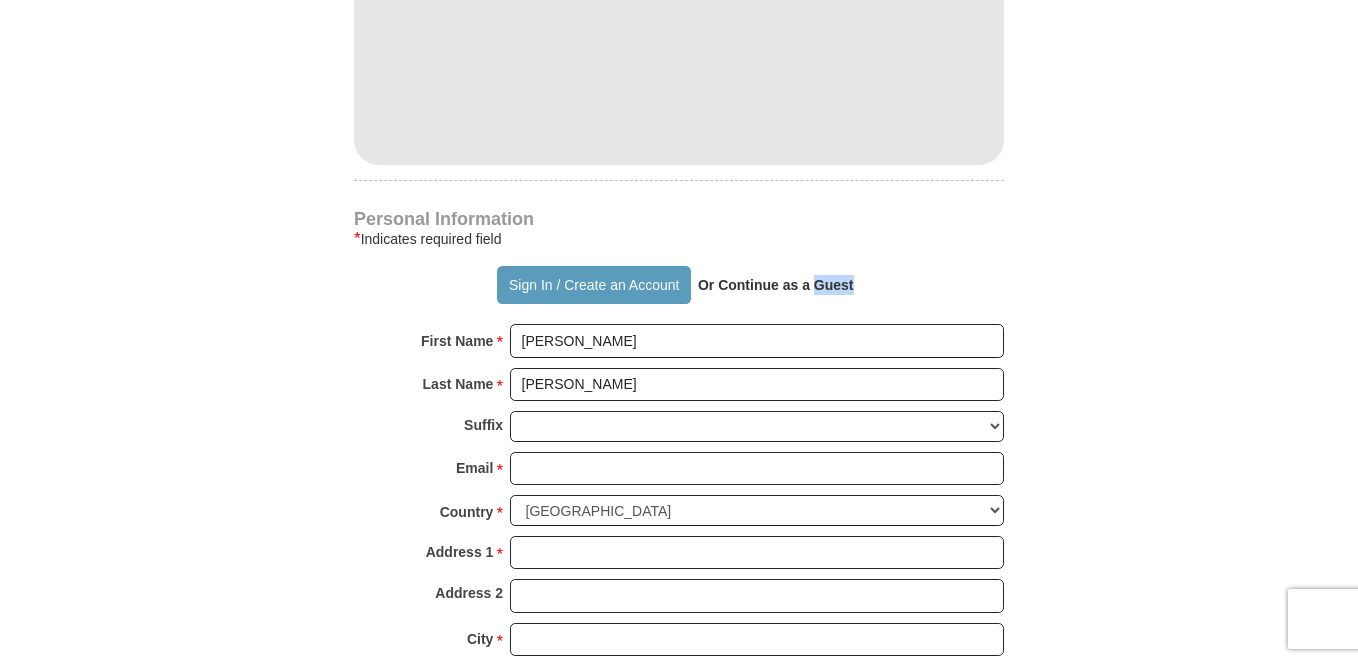click on "Or Continue as a Guest" at bounding box center (776, 285) 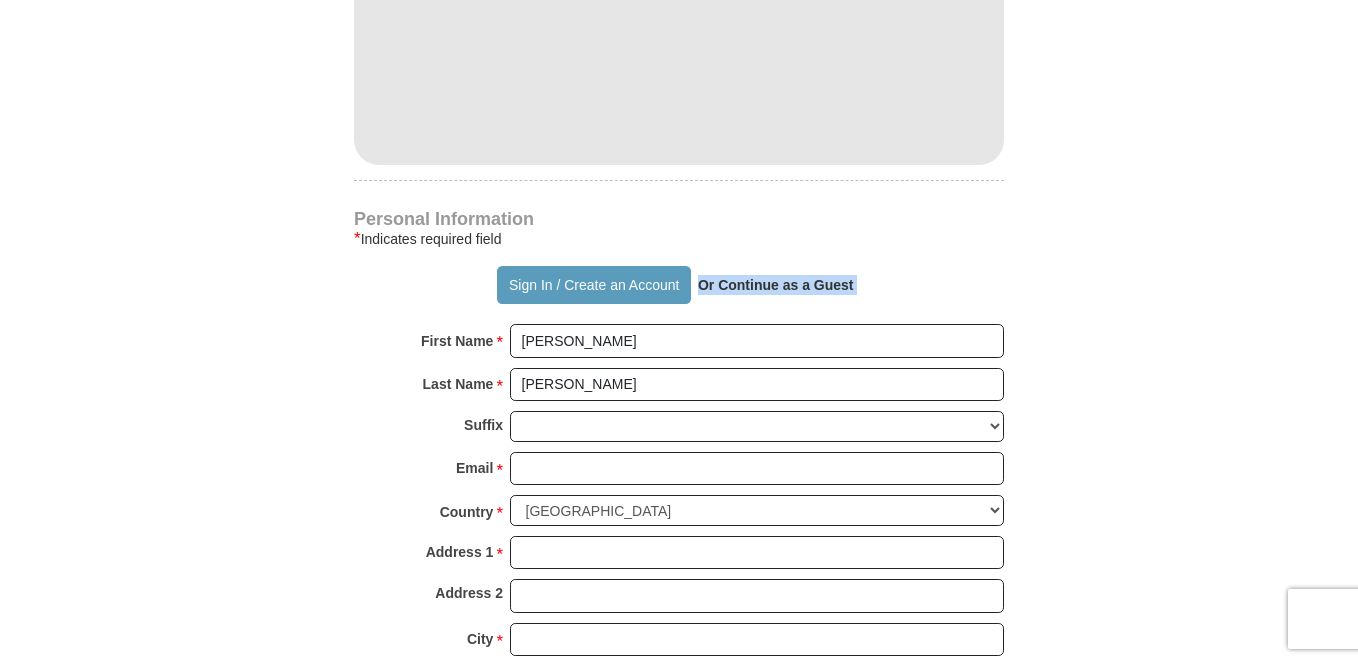 click on "Or Continue as a Guest" at bounding box center (776, 285) 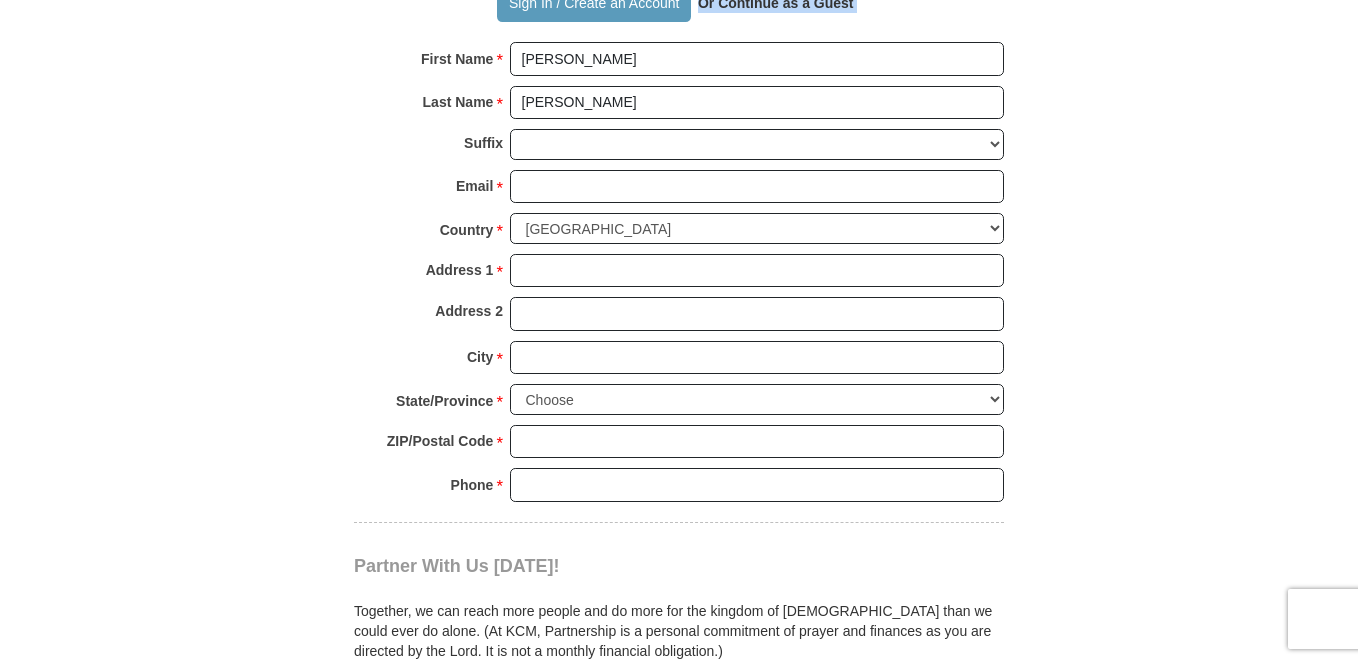scroll, scrollTop: 1422, scrollLeft: 0, axis: vertical 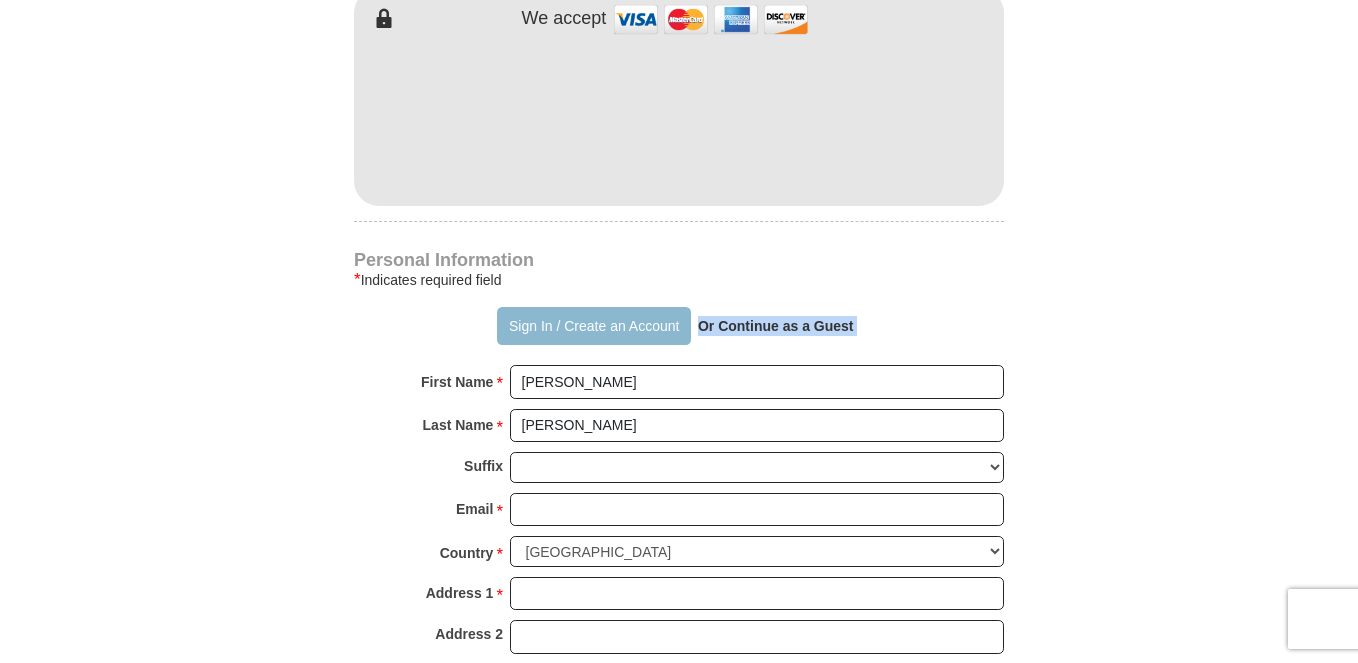 click on "Sign In / Create an Account" at bounding box center (593, 326) 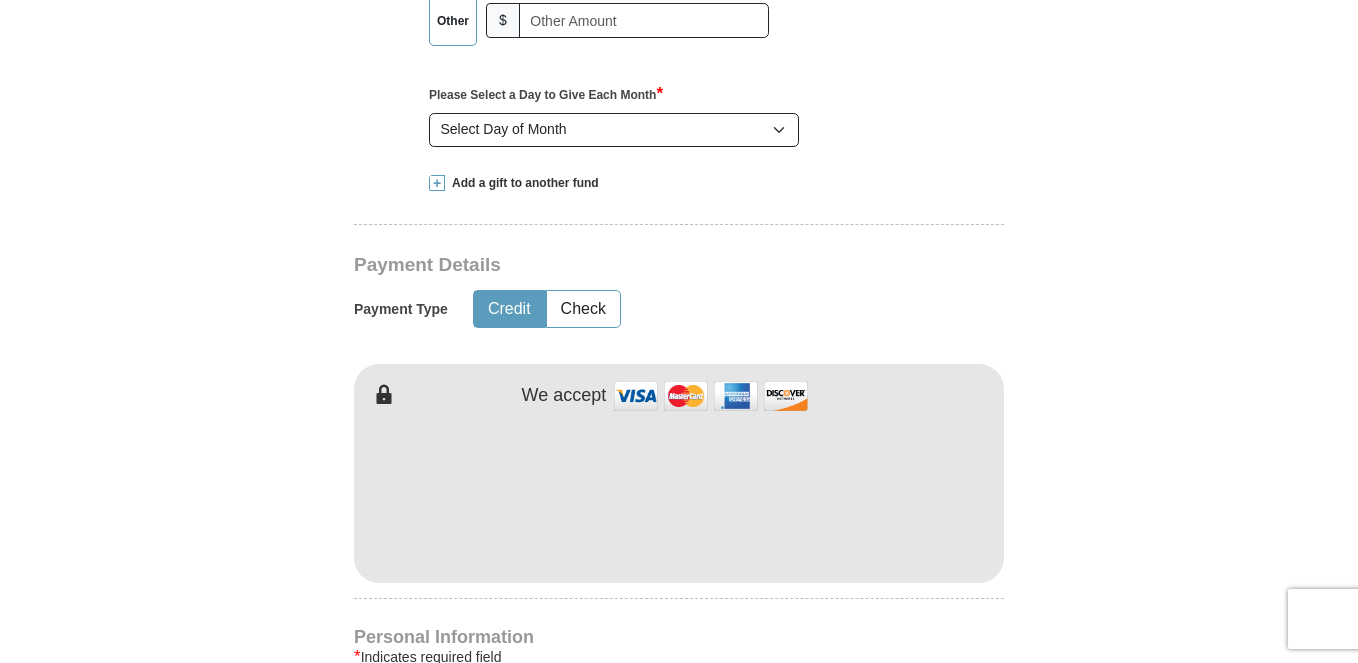 scroll, scrollTop: 856, scrollLeft: 0, axis: vertical 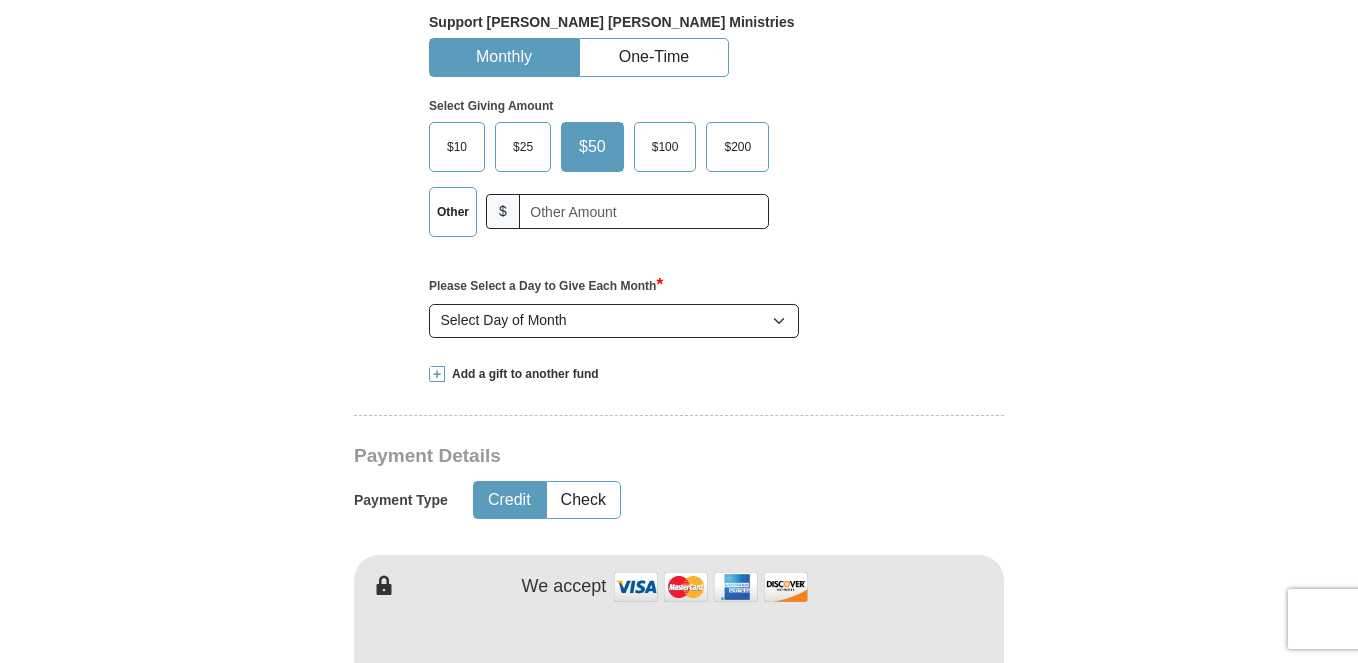 click on "Other" at bounding box center (453, 212) 